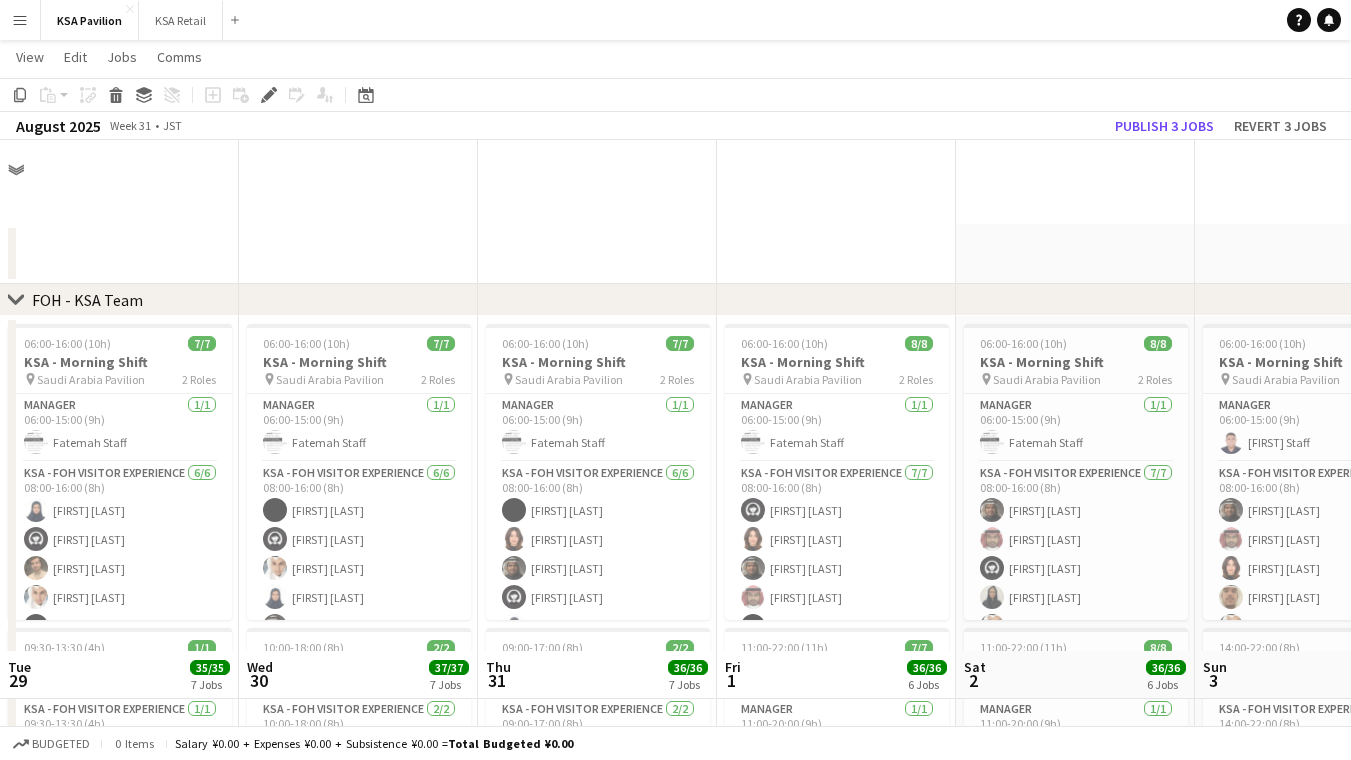 scroll, scrollTop: 511, scrollLeft: 0, axis: vertical 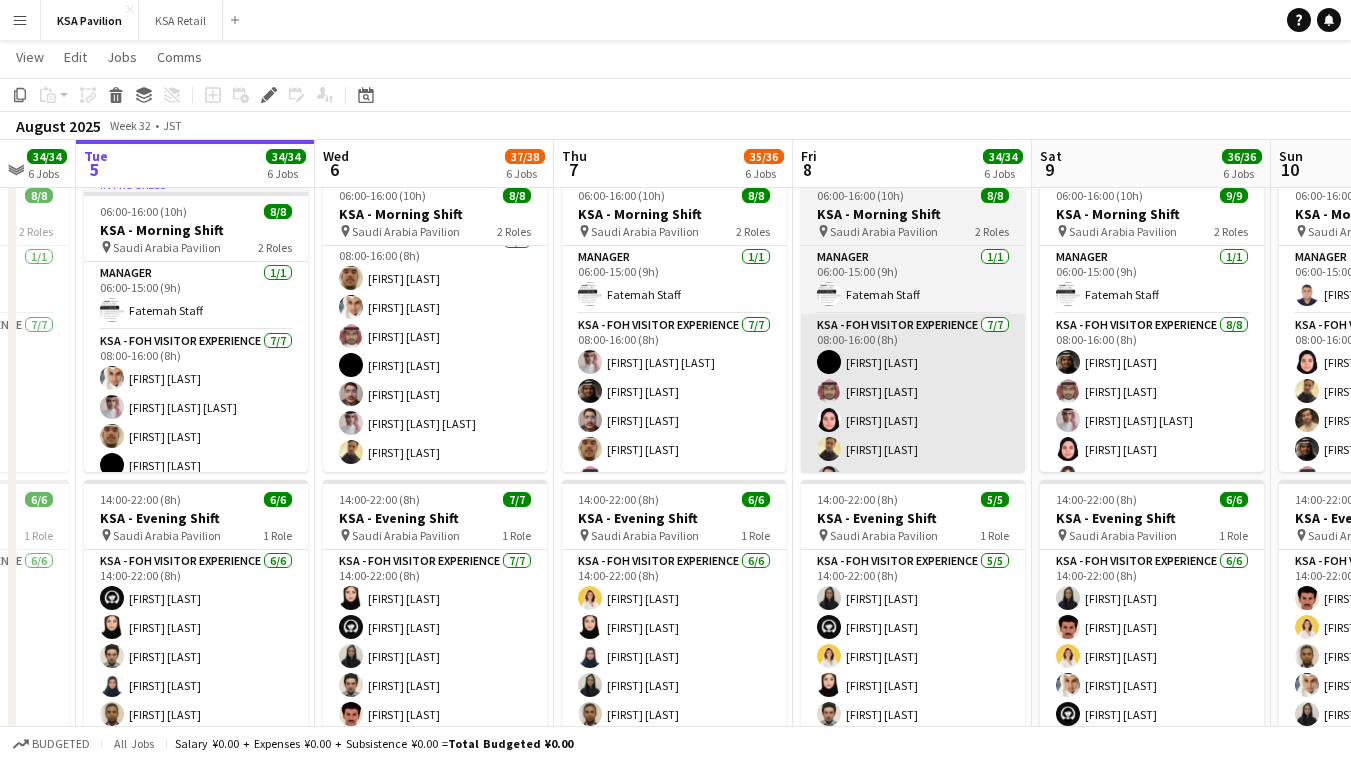 click on "Copy
Paste
Paste
Command
V Paste with crew
Command
Shift
V
Paste linked Job
Delete
Group
Ungroup
Add job
Add linked Job
Edit
Edit linked Job
Applicants
Date picker
AUG 2025 AUG 2025 Monday M Tuesday T Wednesday W Thursday T Friday F Saturday S Sunday S  AUG   1   2   3   4   5   6   7   8   9   10   11   12   13   14   15   16   17   18   19   20   21   22   23   24   25" 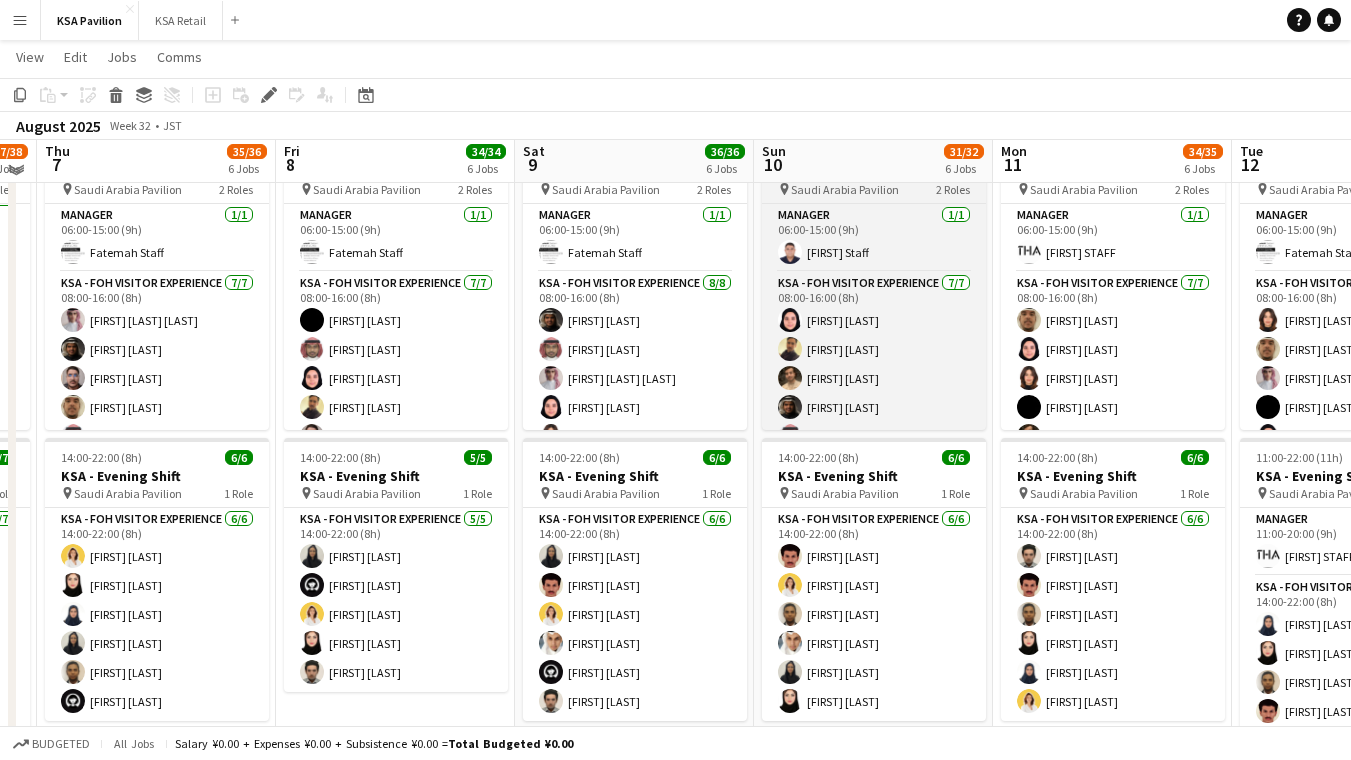 scroll, scrollTop: 214, scrollLeft: 0, axis: vertical 